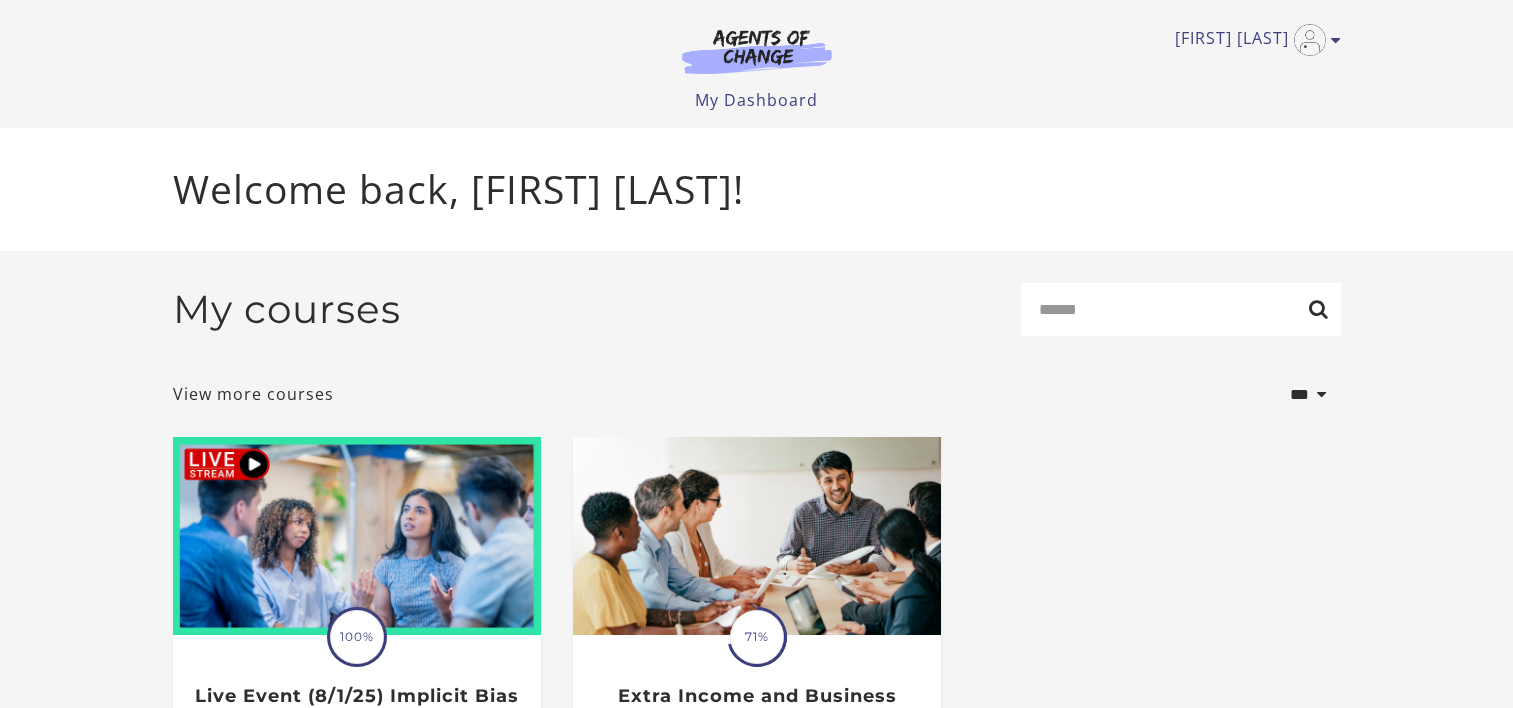 scroll, scrollTop: 0, scrollLeft: 0, axis: both 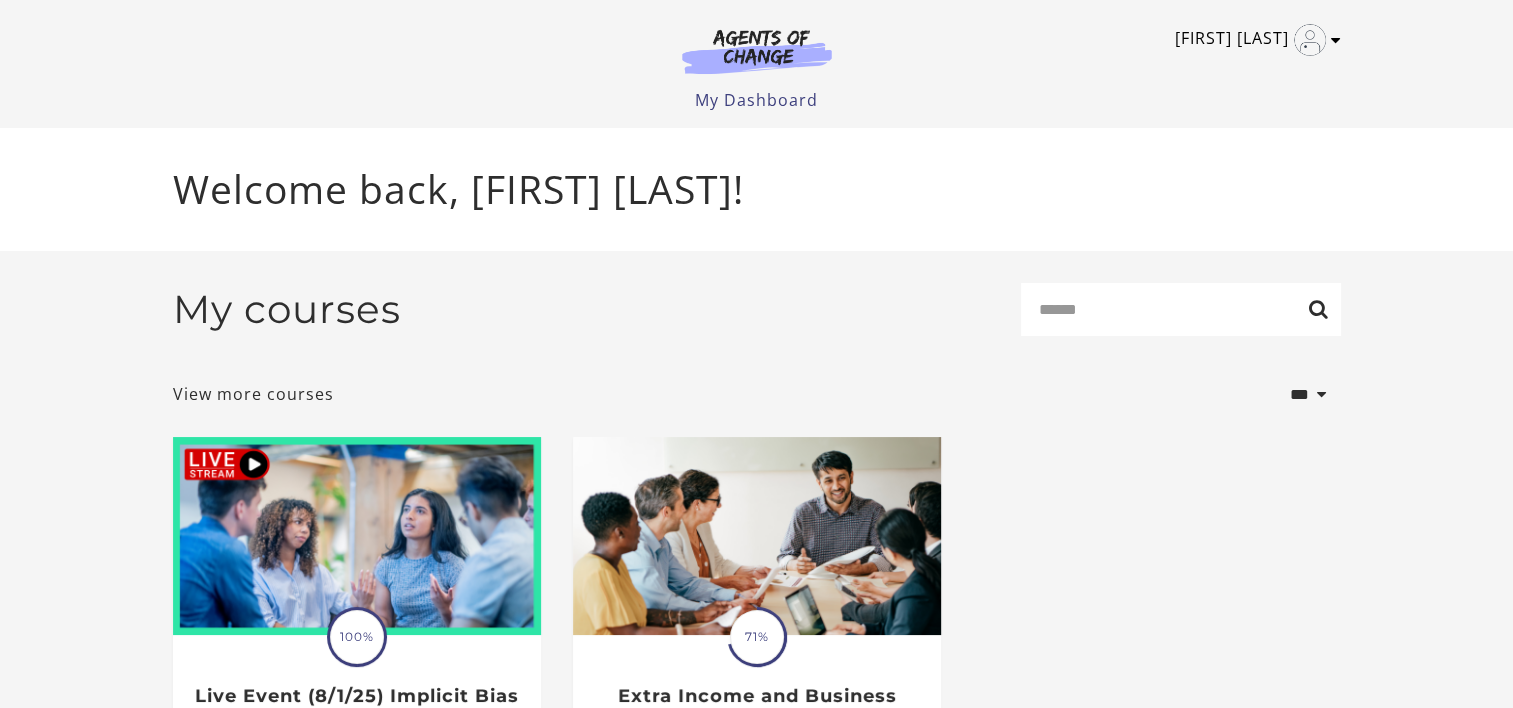 click at bounding box center (1336, 40) 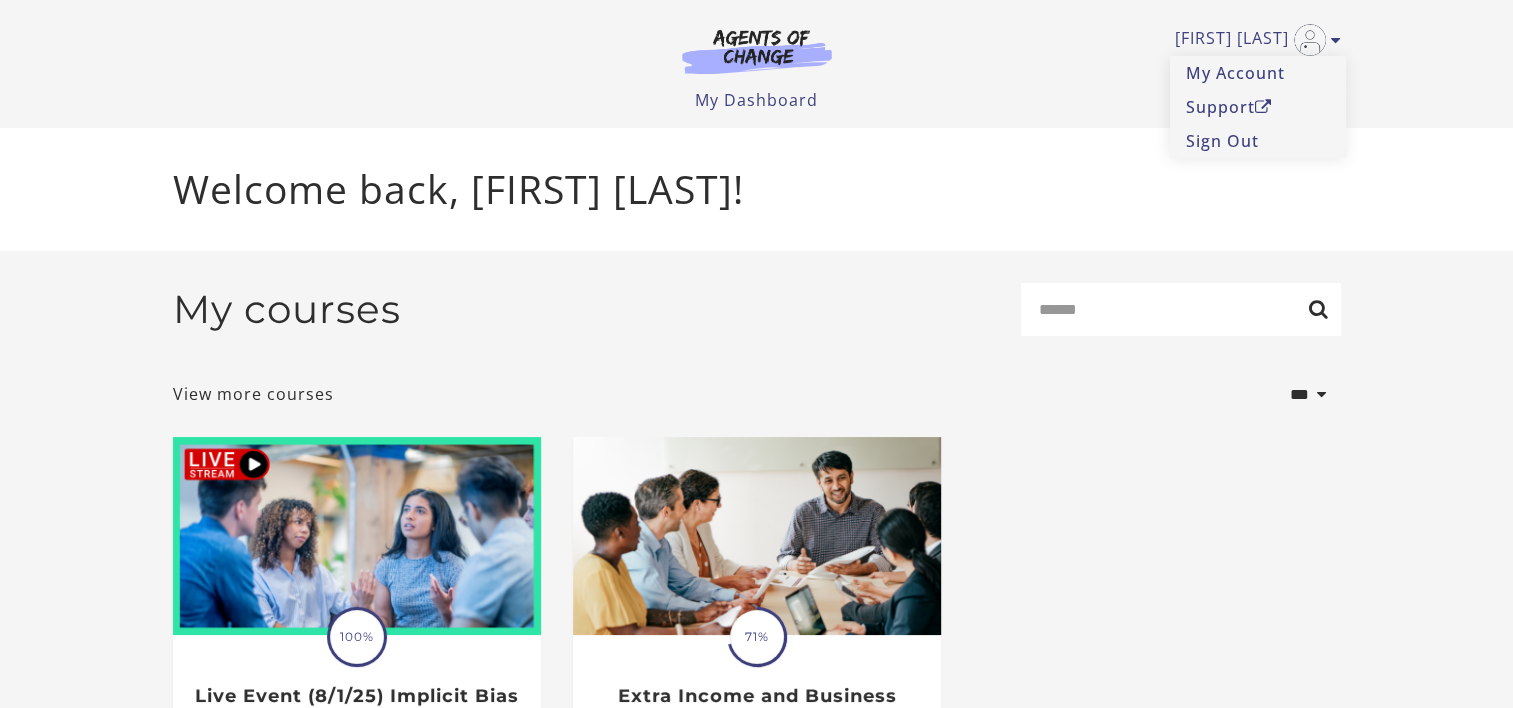 click on "Welcome back, [FIRST] [LAST]!" at bounding box center [757, 189] 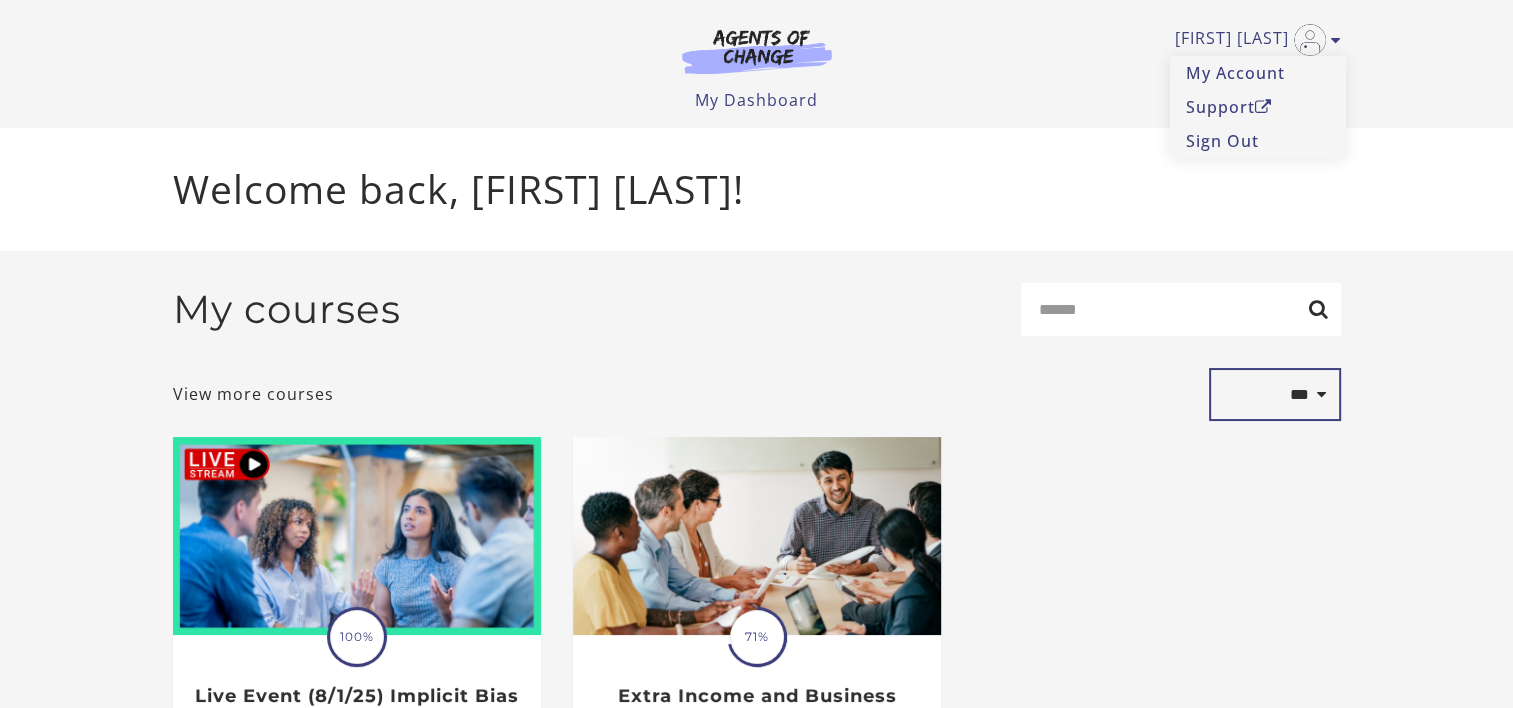 click on "**********" at bounding box center (1275, 395) 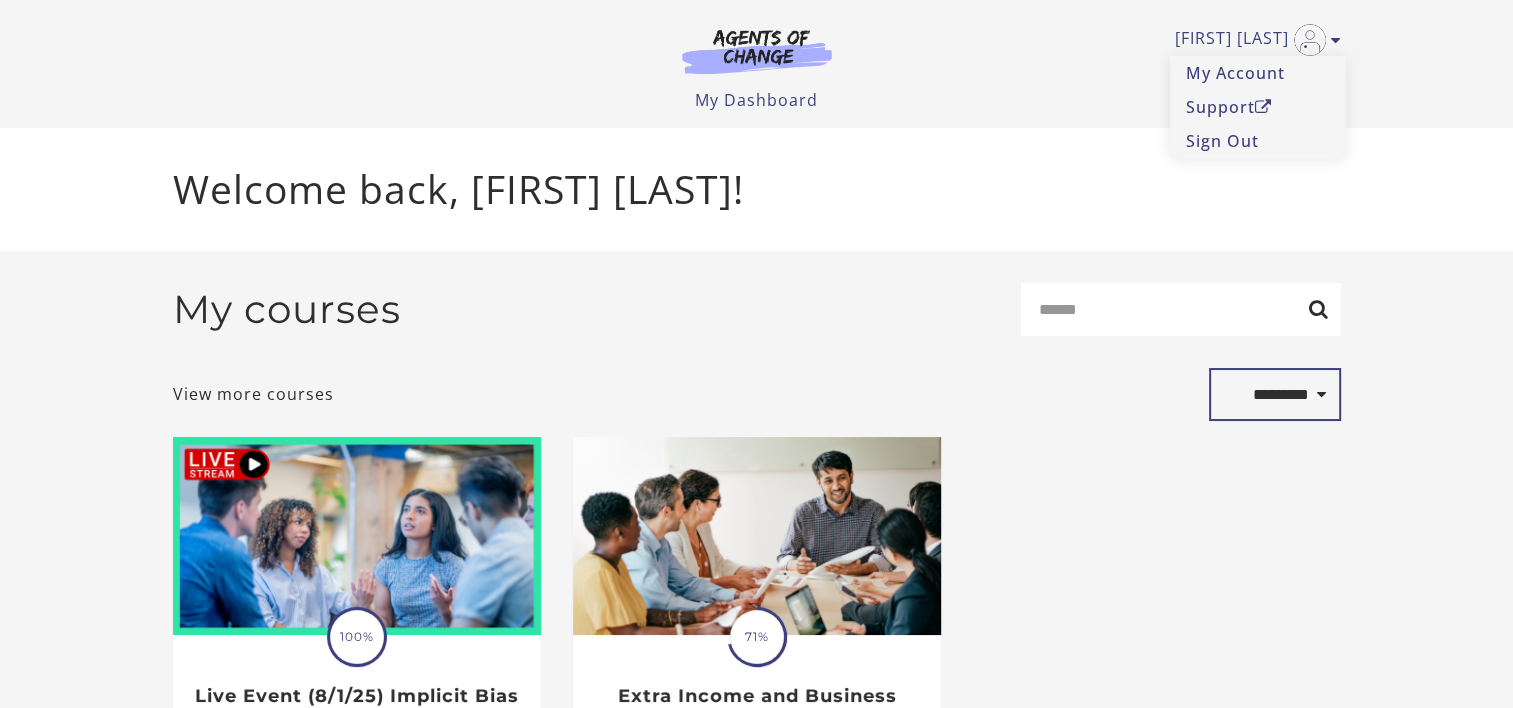 click on "**********" at bounding box center (1275, 395) 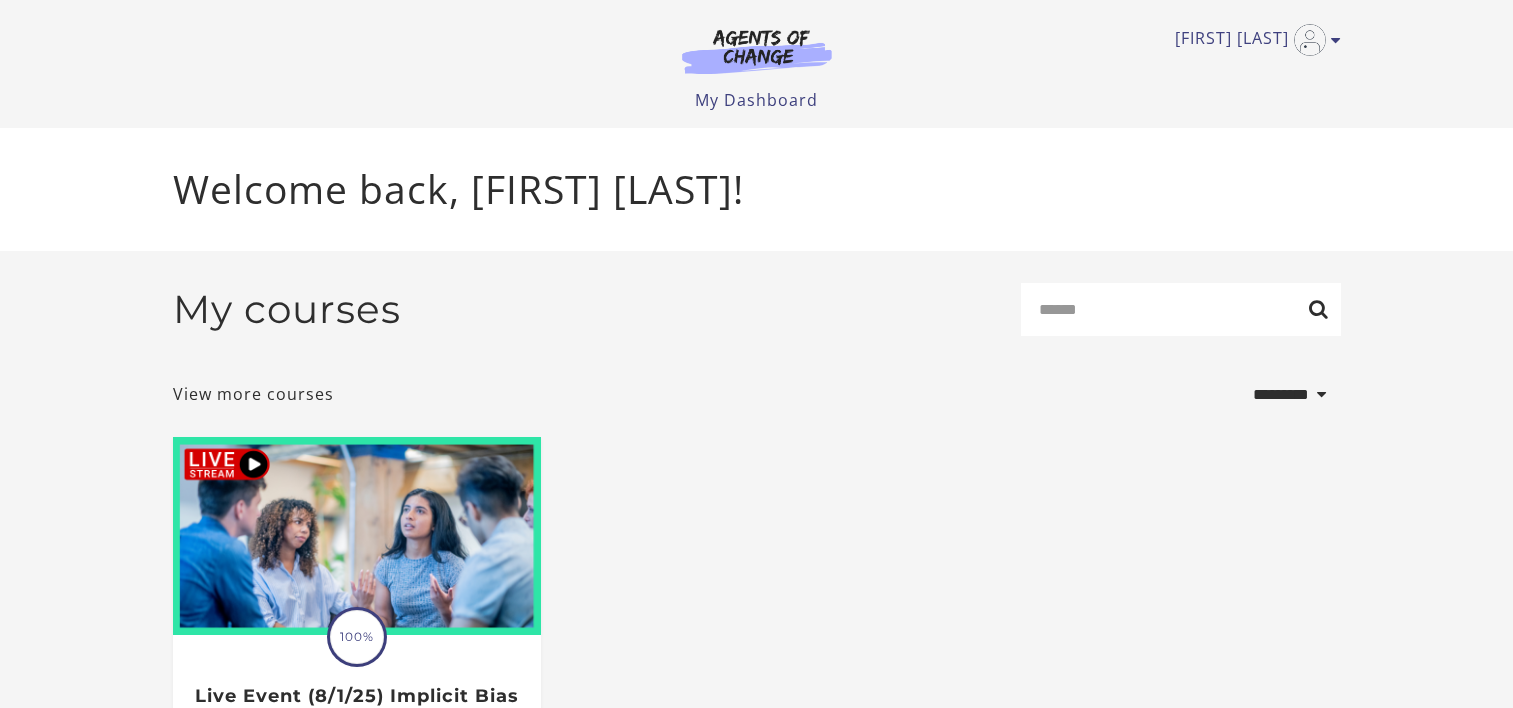 scroll, scrollTop: 0, scrollLeft: 0, axis: both 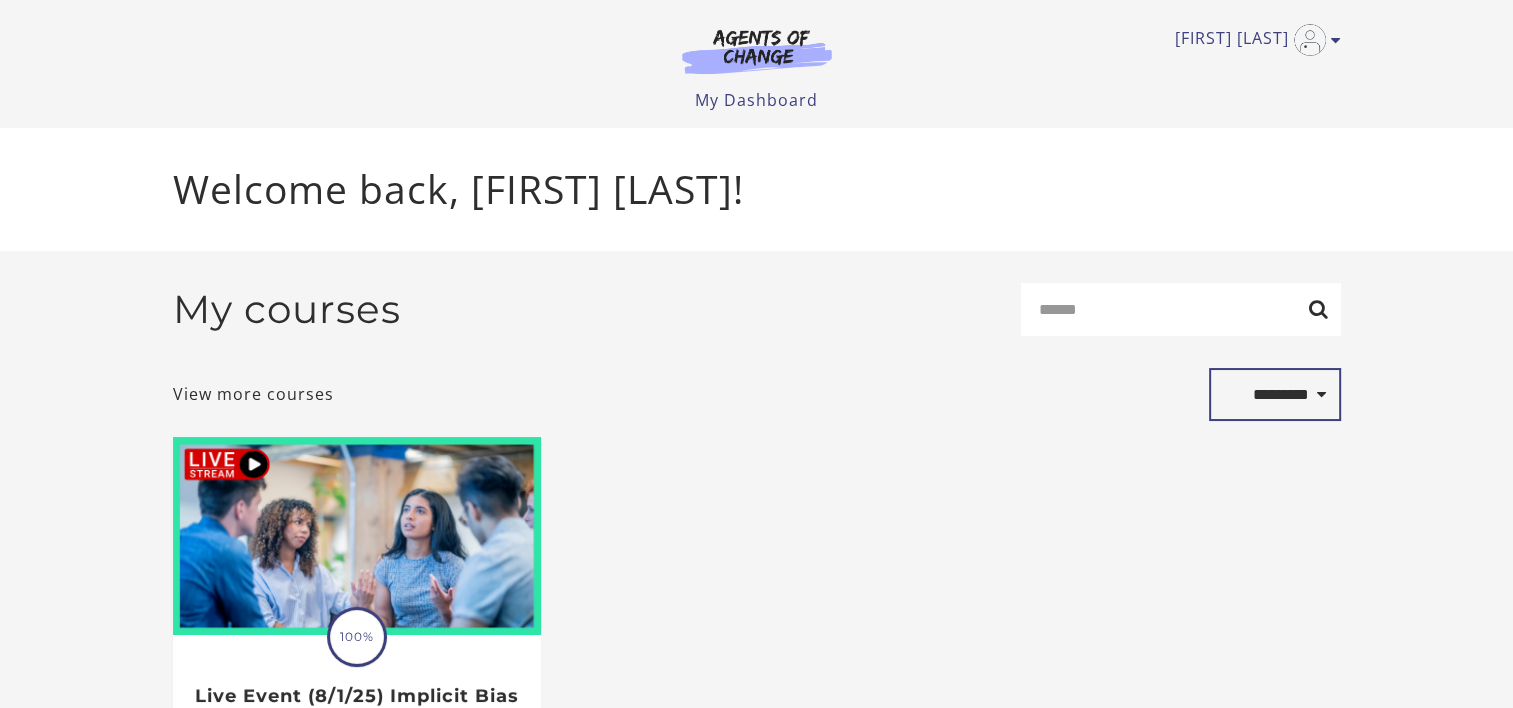 click on "**********" at bounding box center (1275, 395) 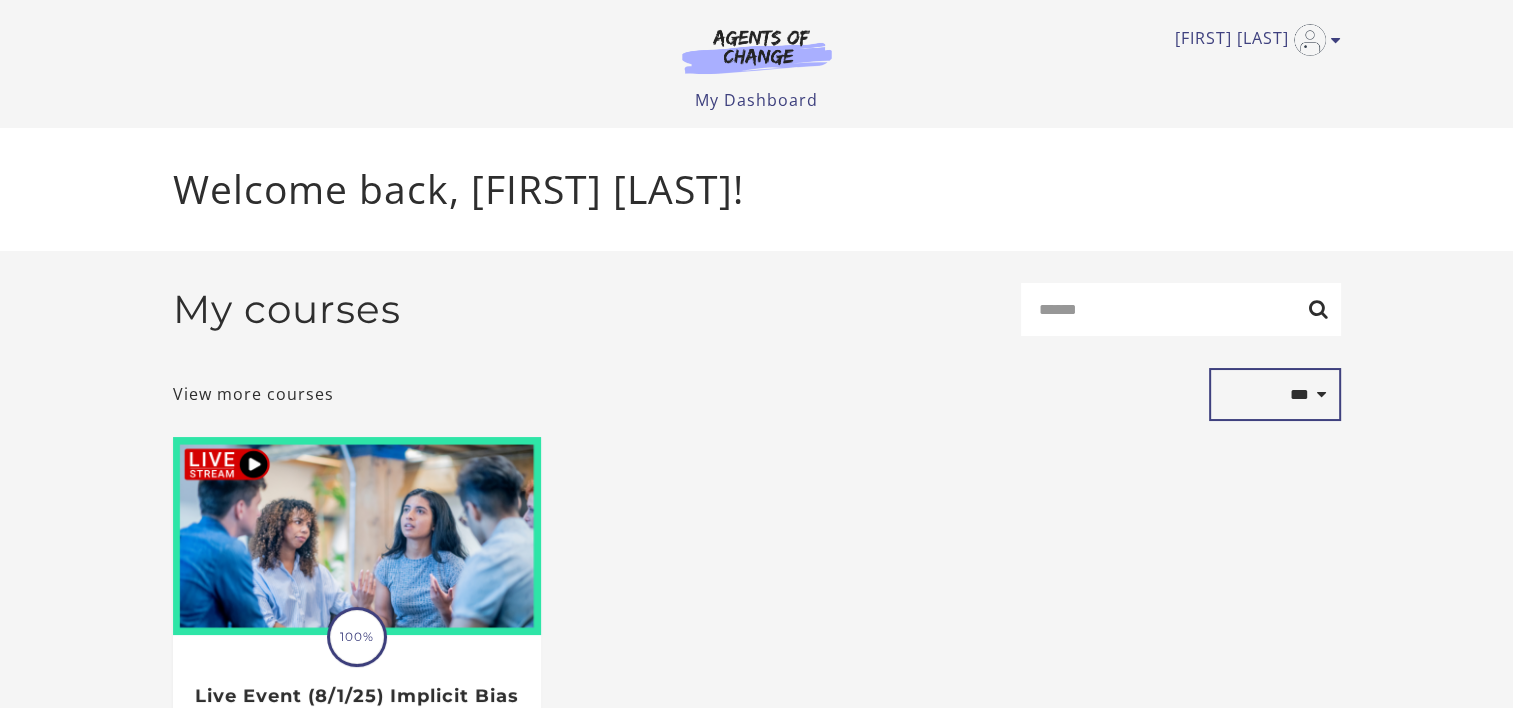 click on "**********" at bounding box center [1275, 395] 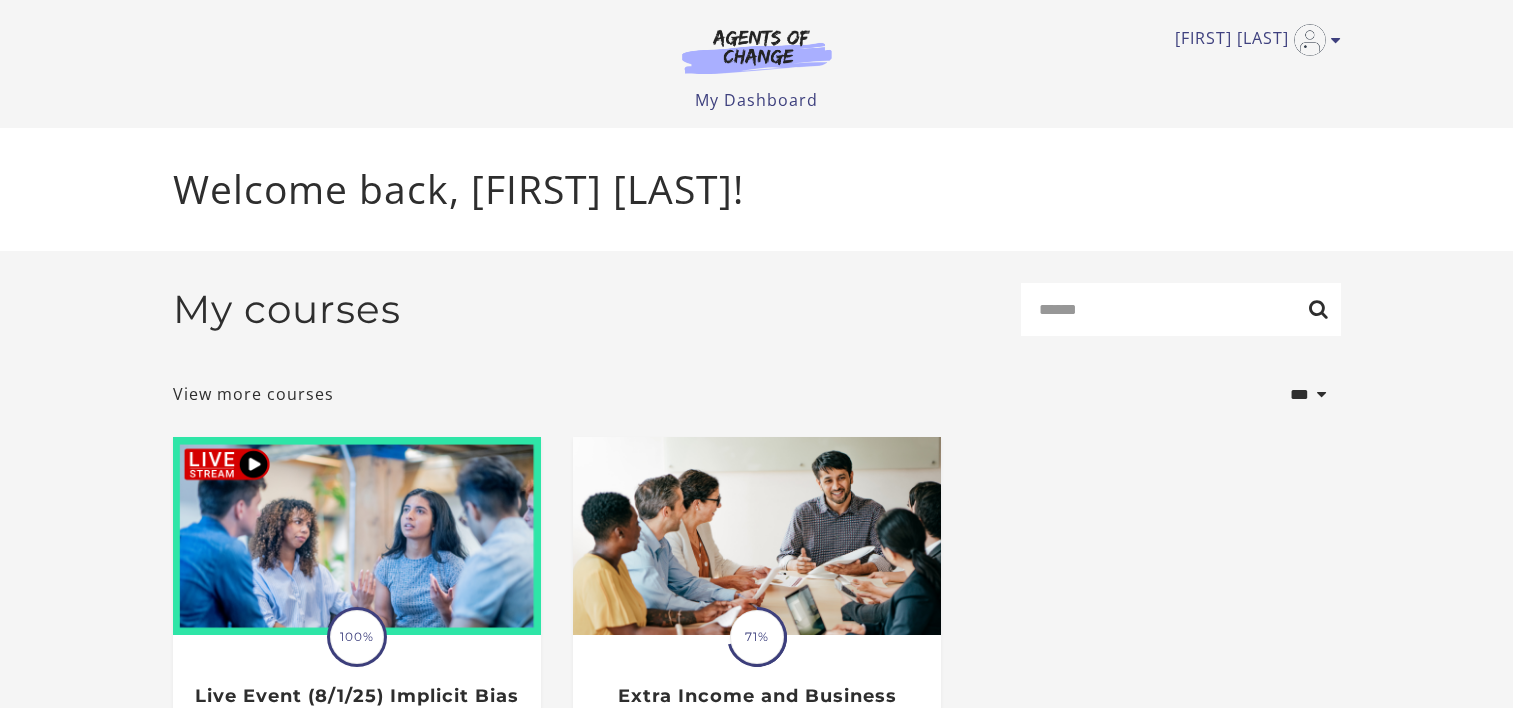 scroll, scrollTop: 0, scrollLeft: 0, axis: both 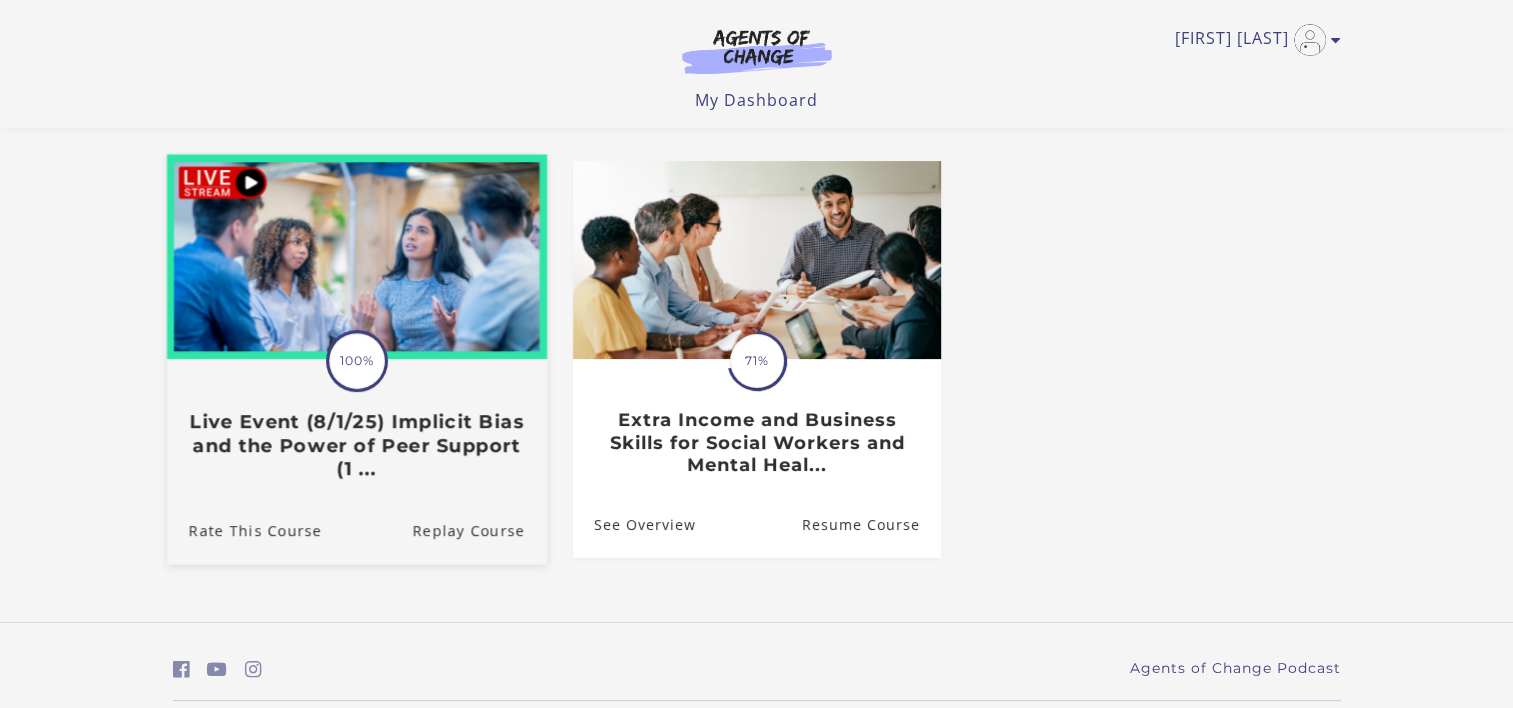 click on "Live Event (8/1/25) Implicit Bias and the Power of Peer Support (1 ..." at bounding box center (356, 446) 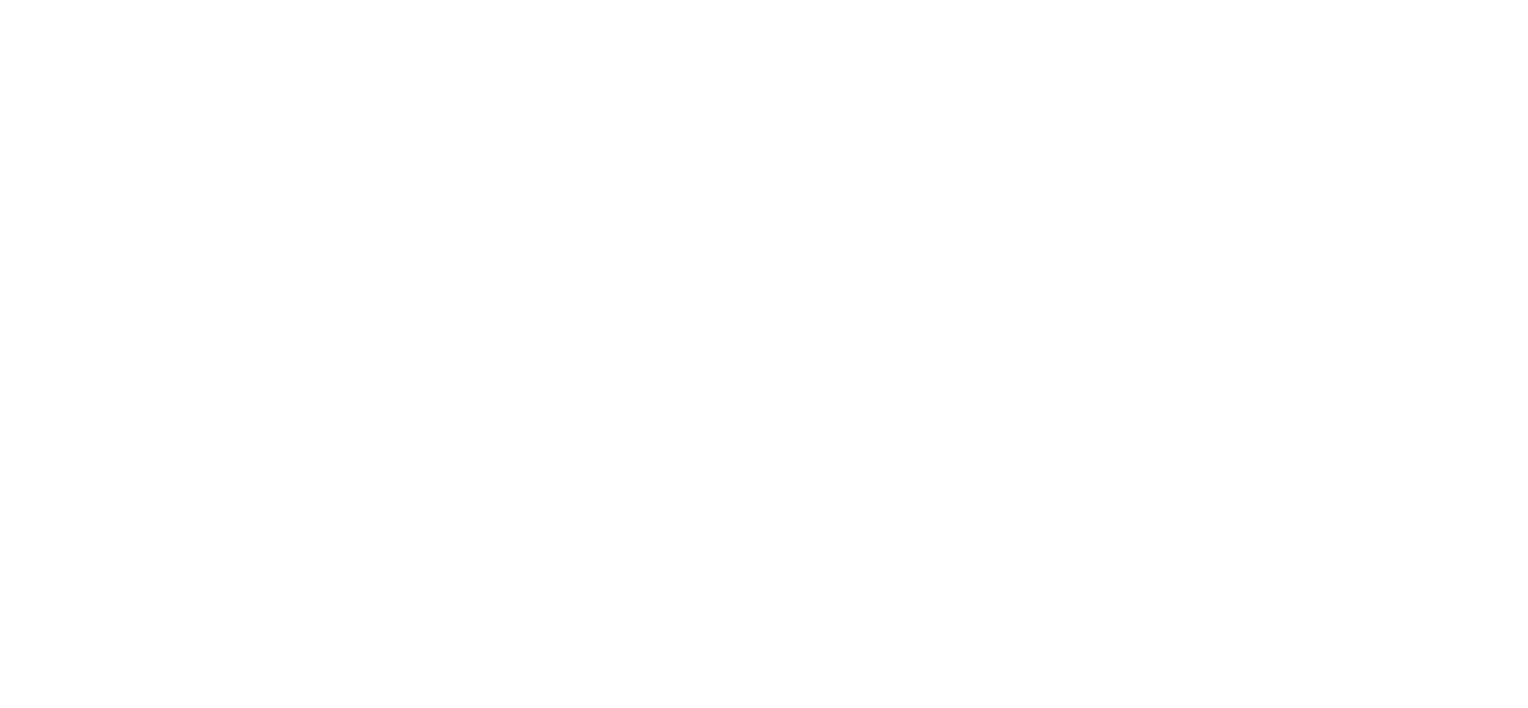 scroll, scrollTop: 0, scrollLeft: 0, axis: both 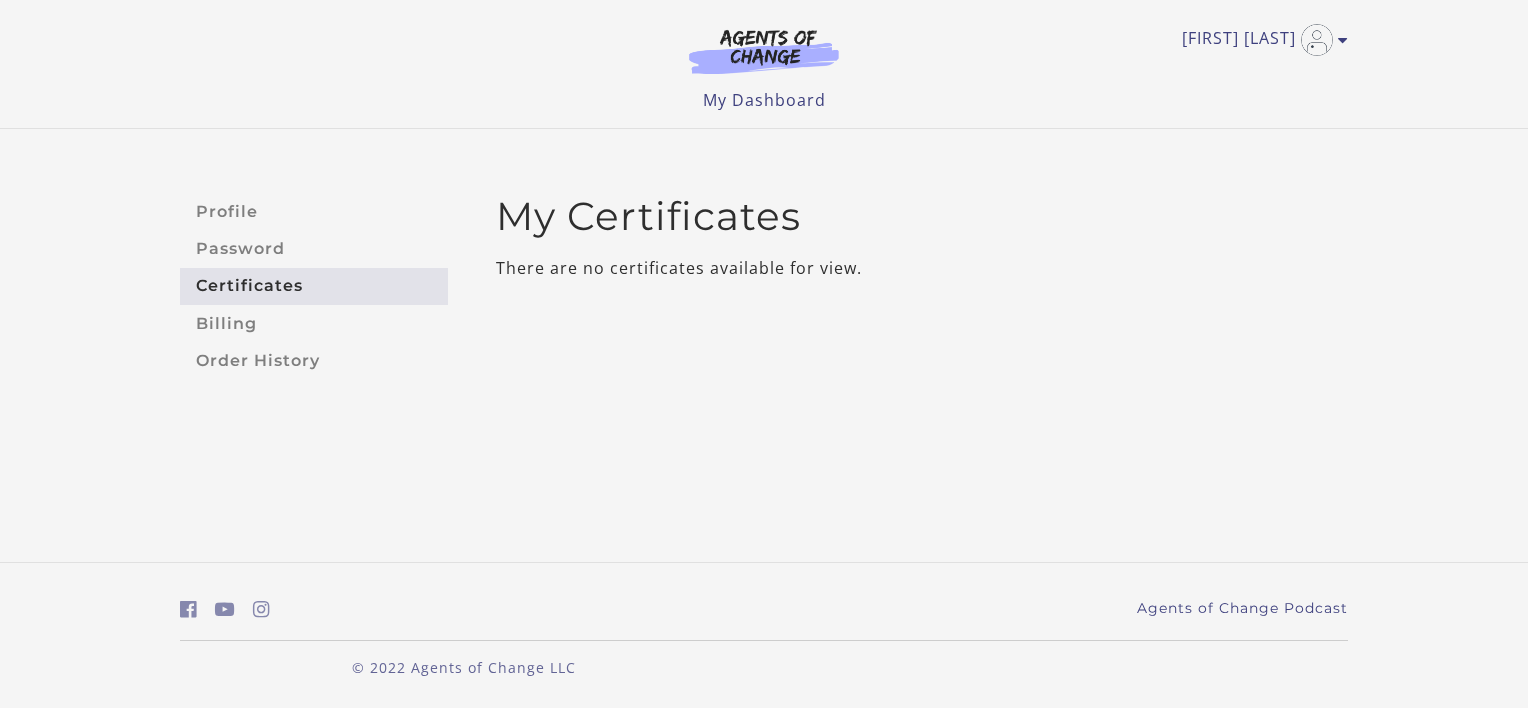 click on "Certificates" at bounding box center [314, 286] 